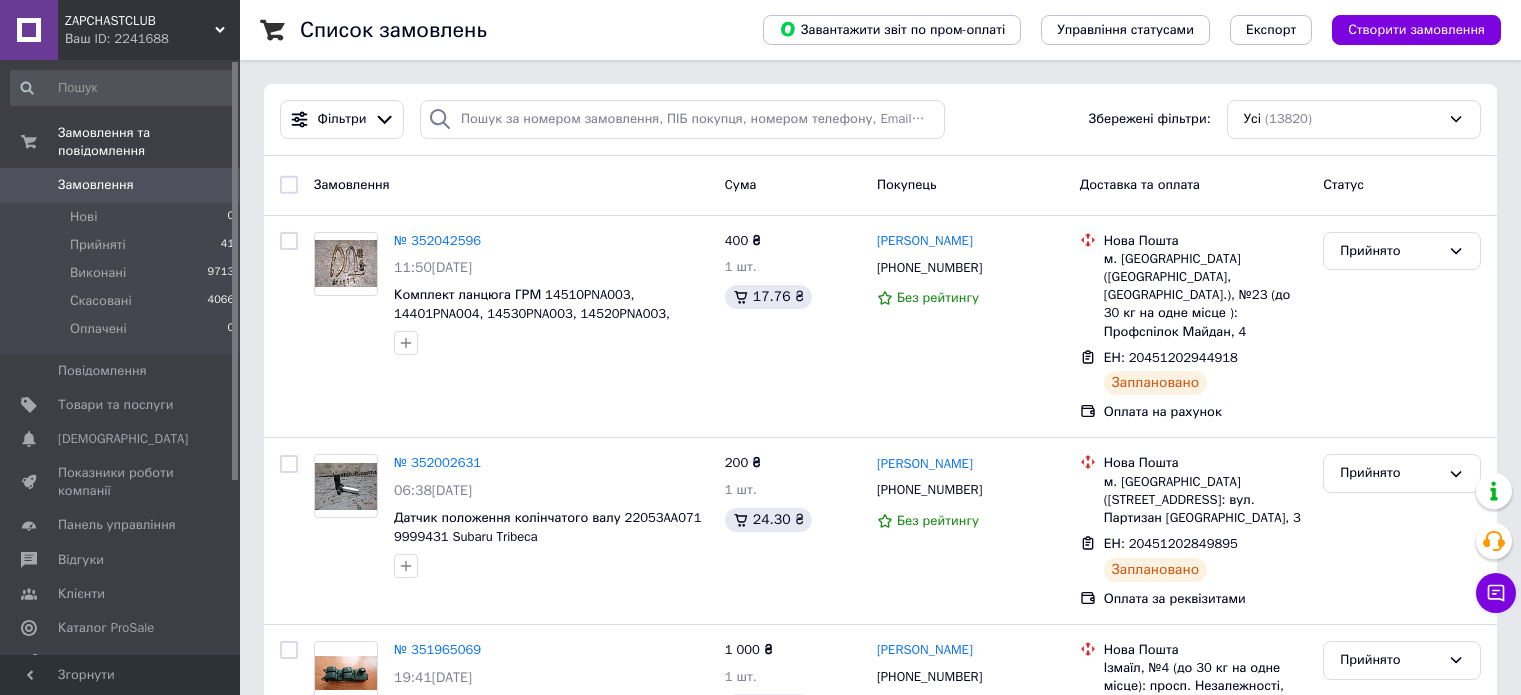 scroll, scrollTop: 0, scrollLeft: 0, axis: both 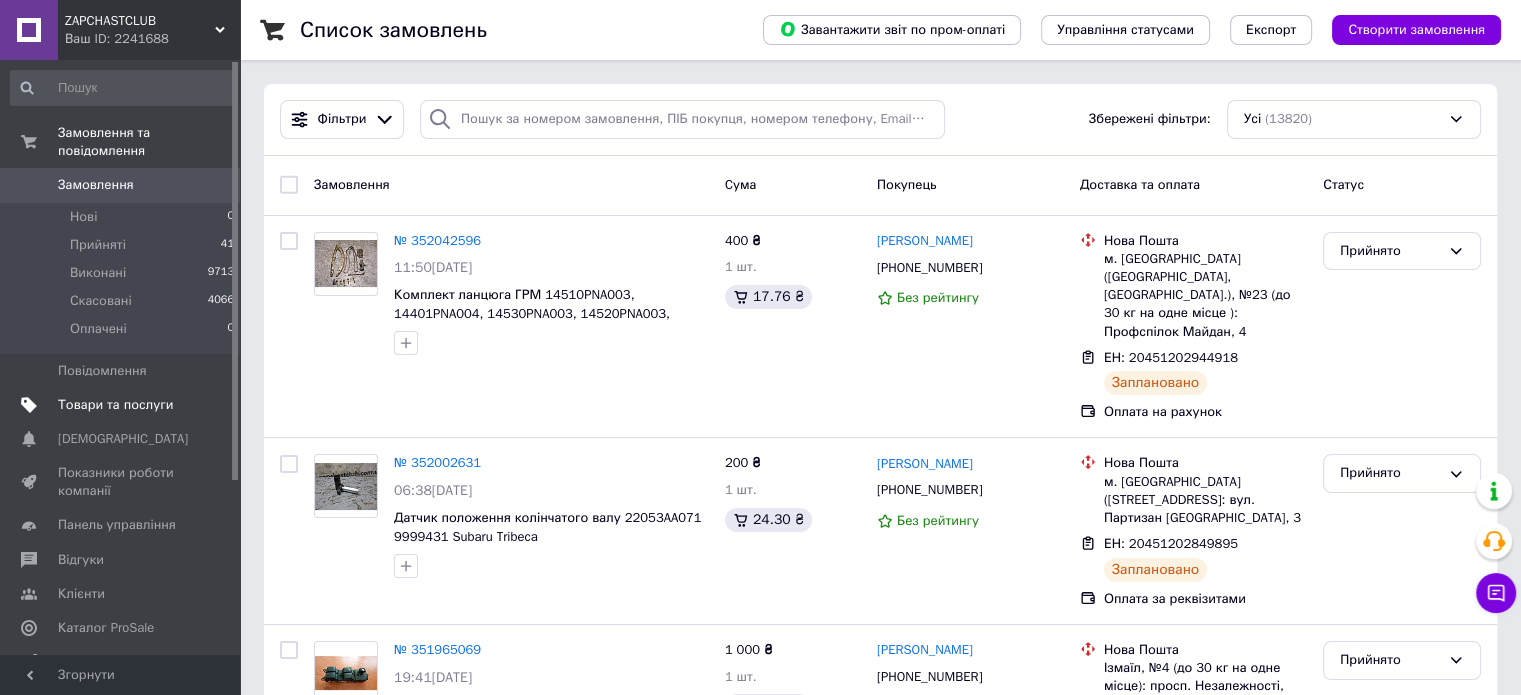 click on "Товари та послуги" at bounding box center (115, 405) 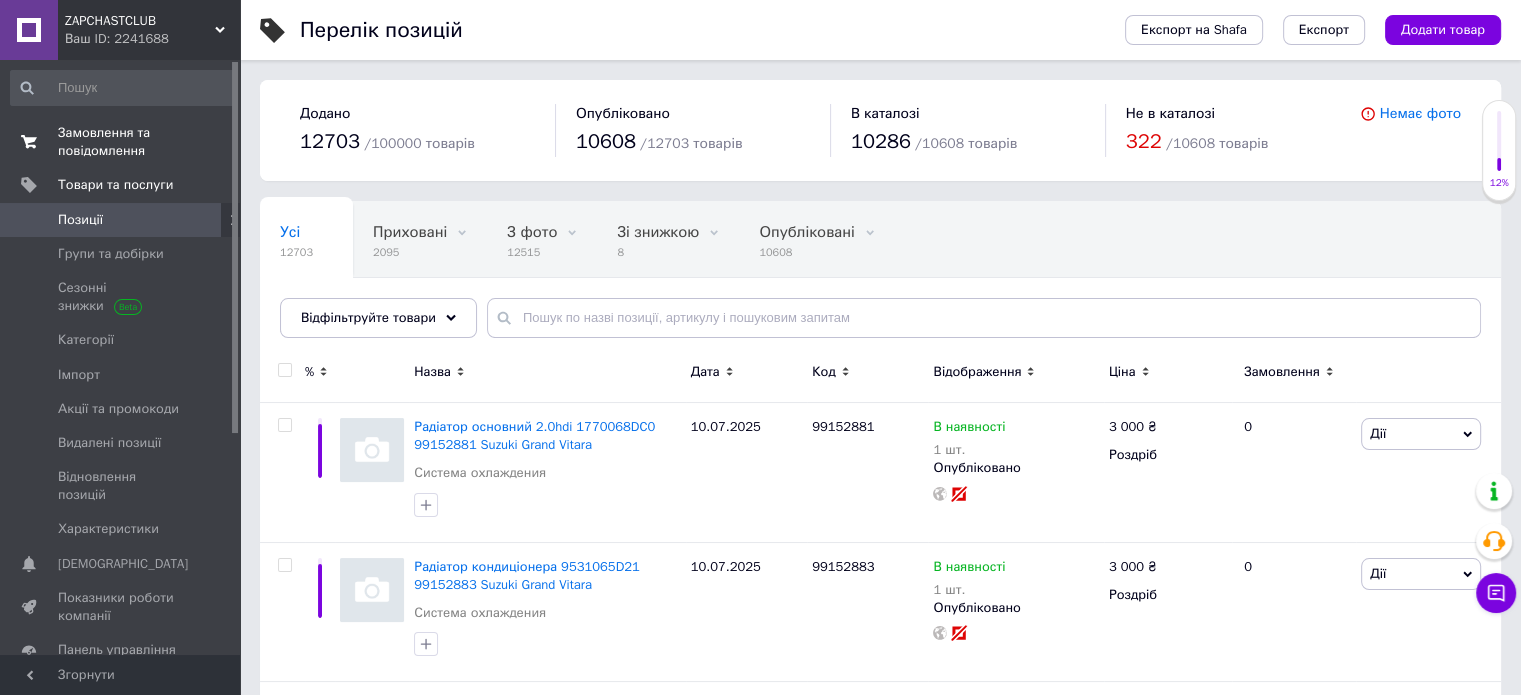 click on "Замовлення та повідомлення" at bounding box center (121, 142) 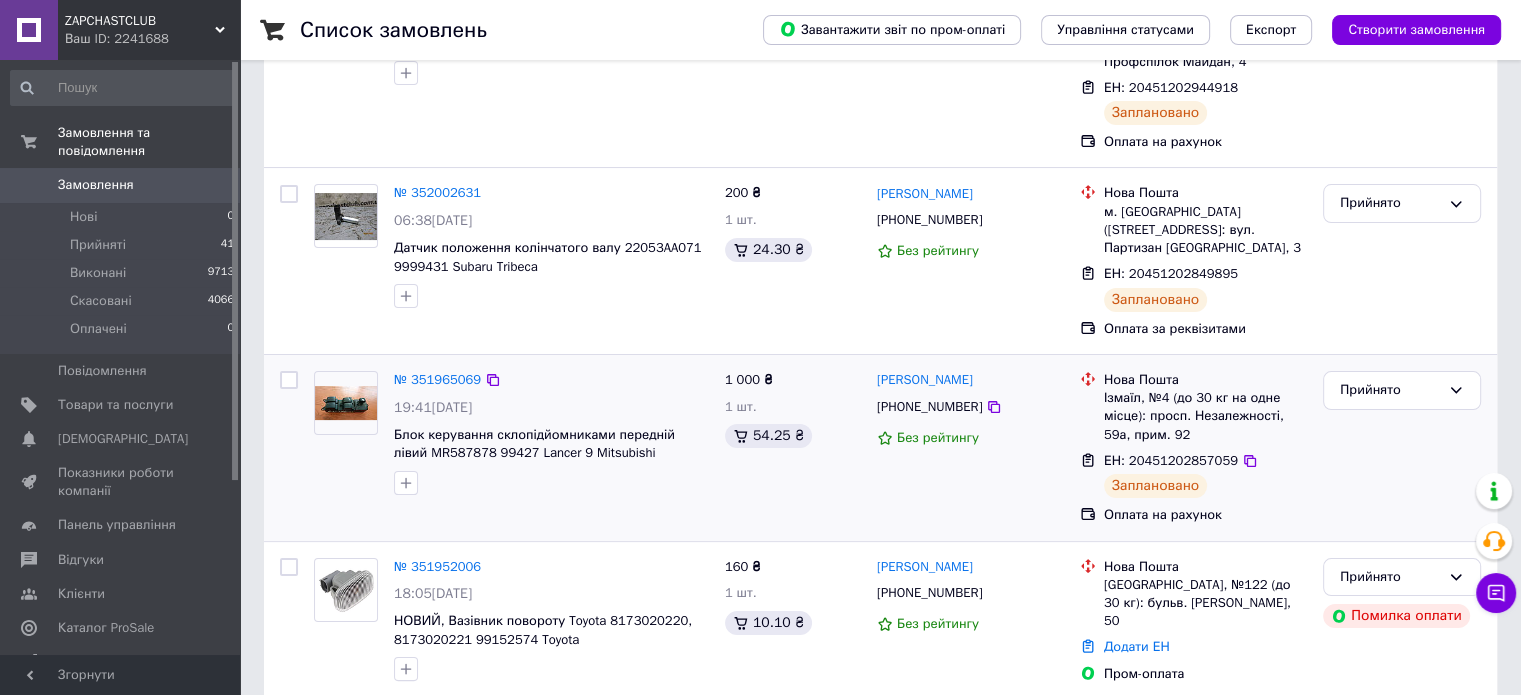scroll, scrollTop: 400, scrollLeft: 0, axis: vertical 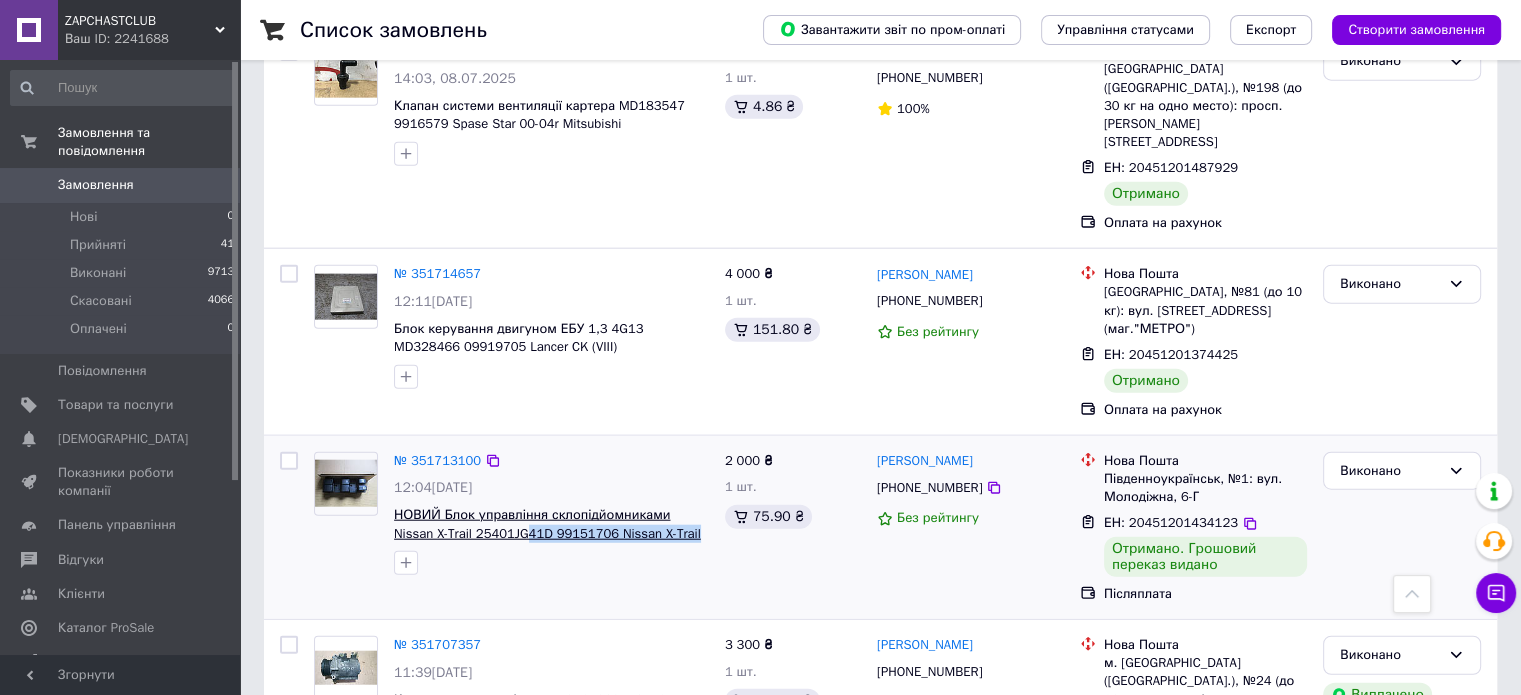 drag, startPoint x: 432, startPoint y: 284, endPoint x: 492, endPoint y: 281, distance: 60.074955 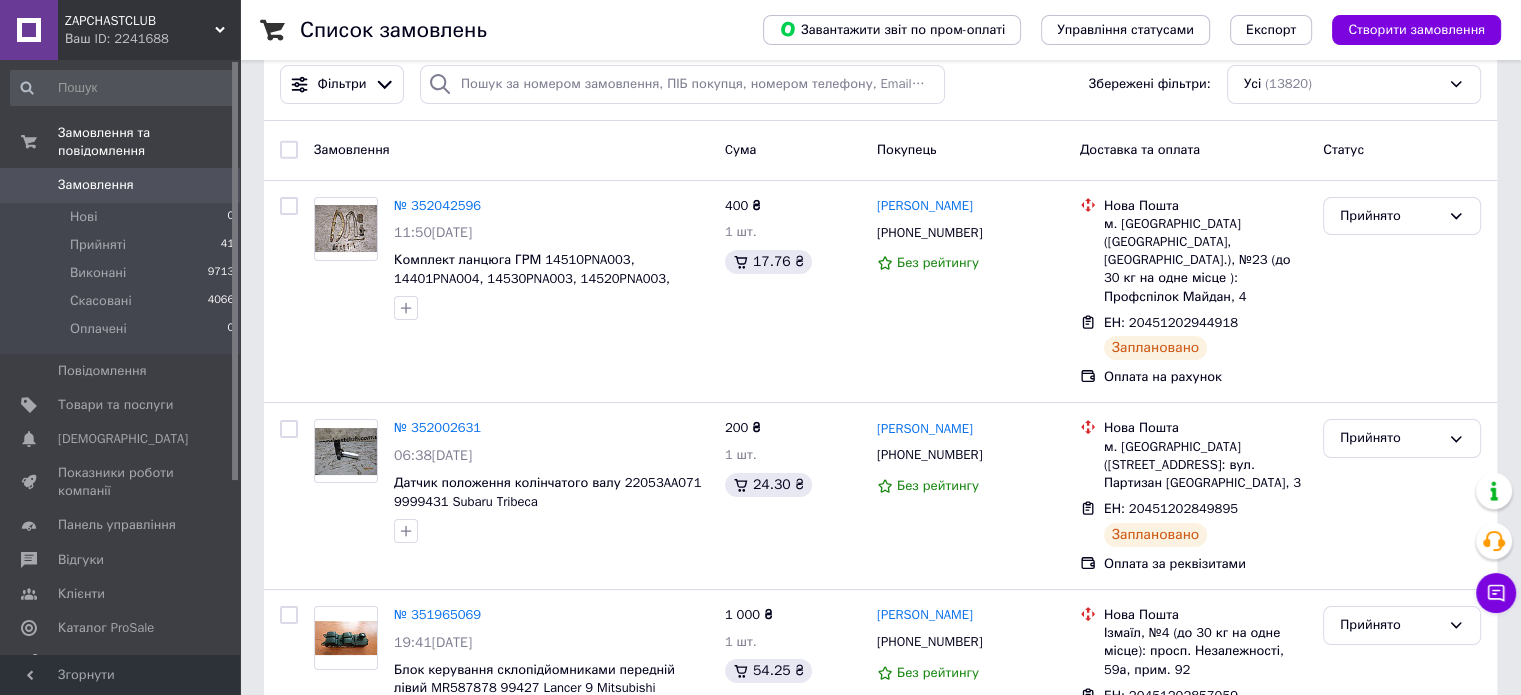 scroll, scrollTop: 0, scrollLeft: 0, axis: both 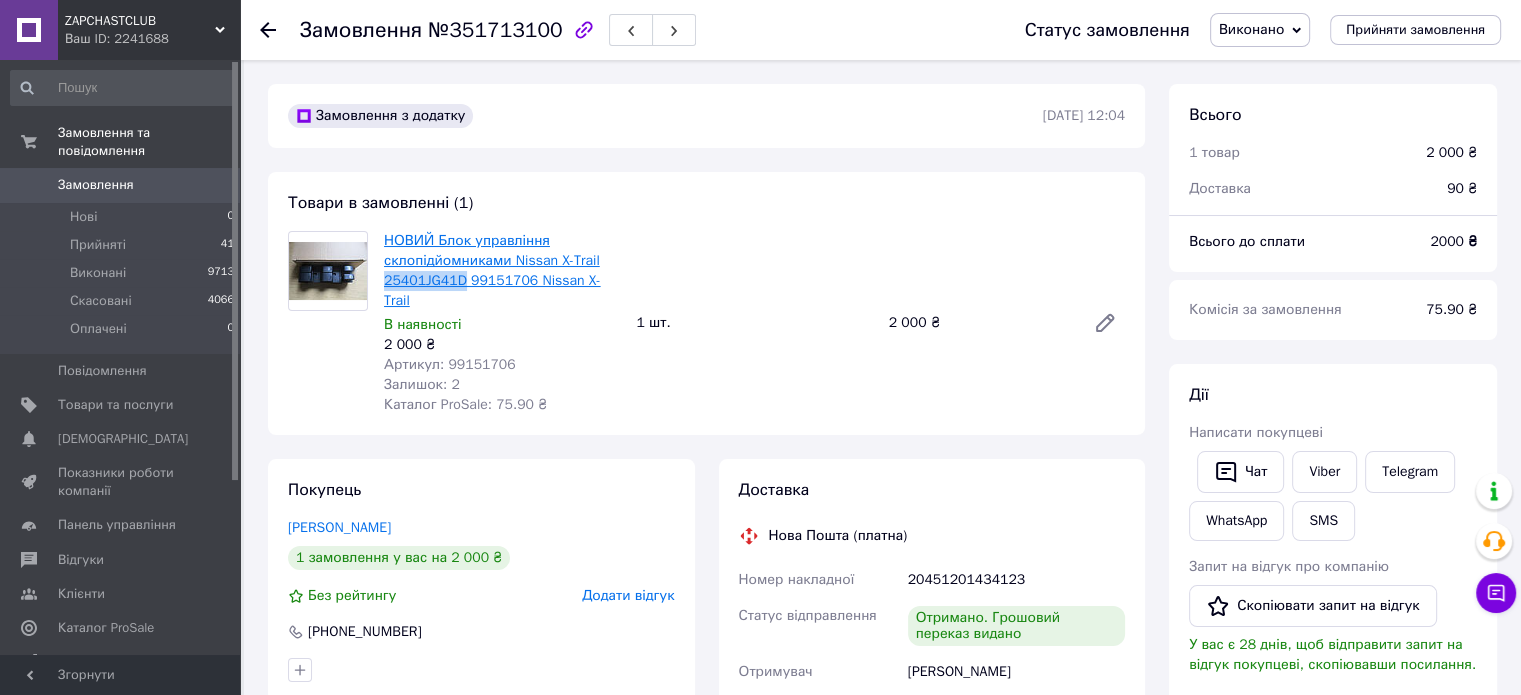 drag, startPoint x: 379, startPoint y: 287, endPoint x: 457, endPoint y: 287, distance: 78 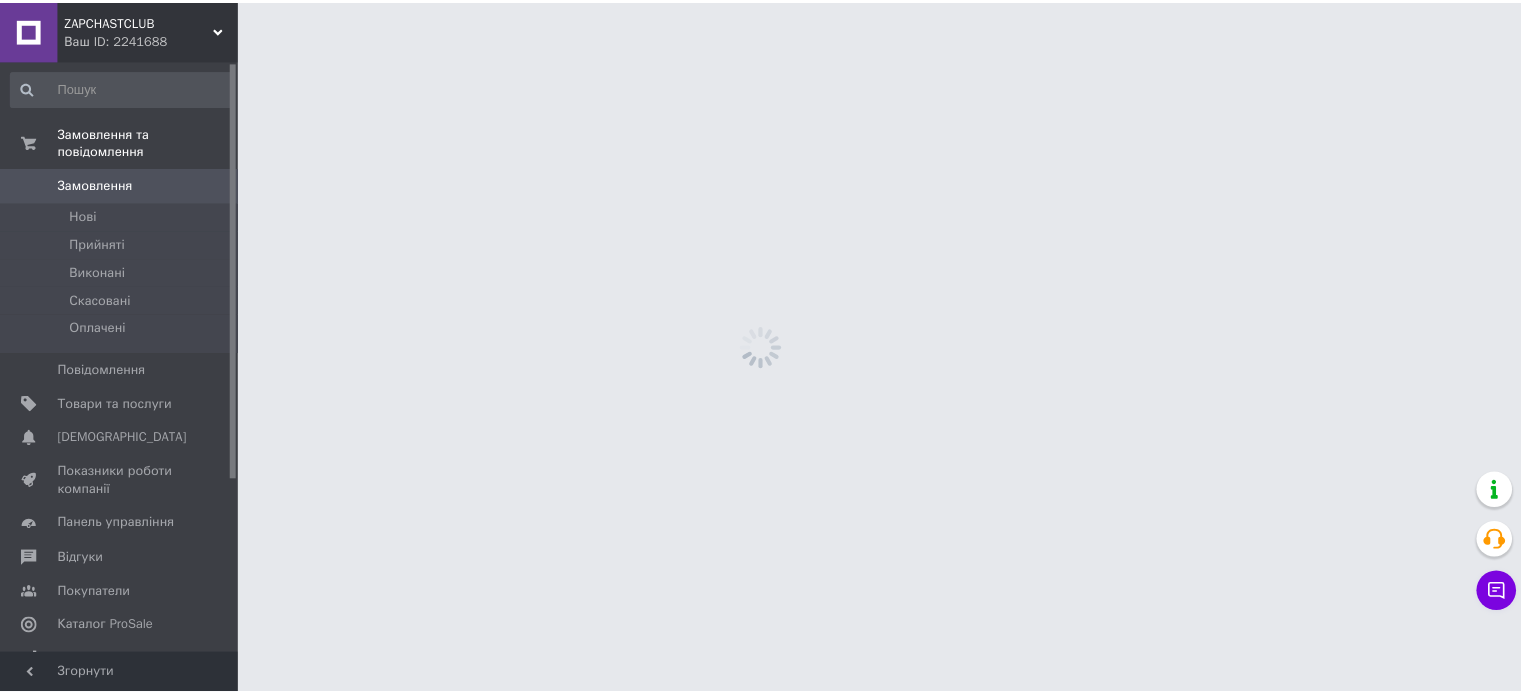 scroll, scrollTop: 0, scrollLeft: 0, axis: both 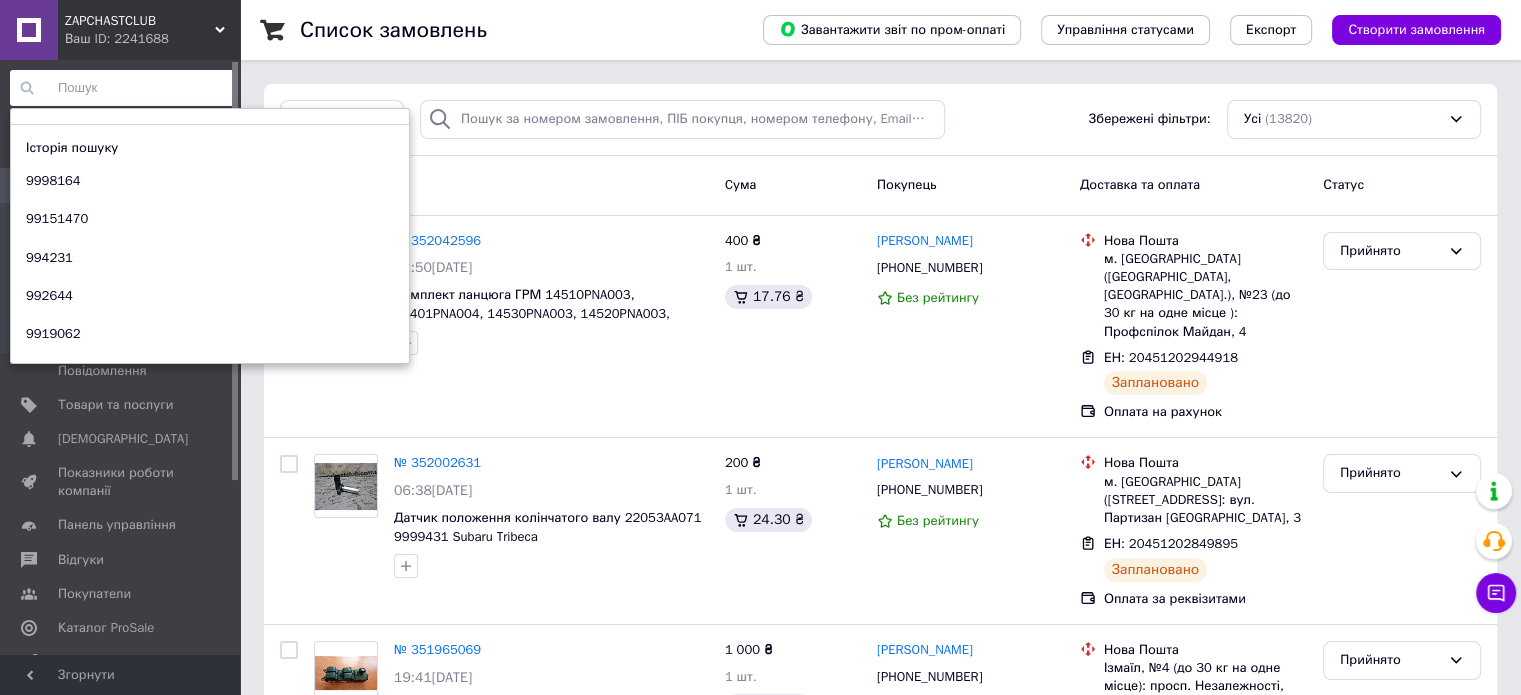 paste on "99152750" 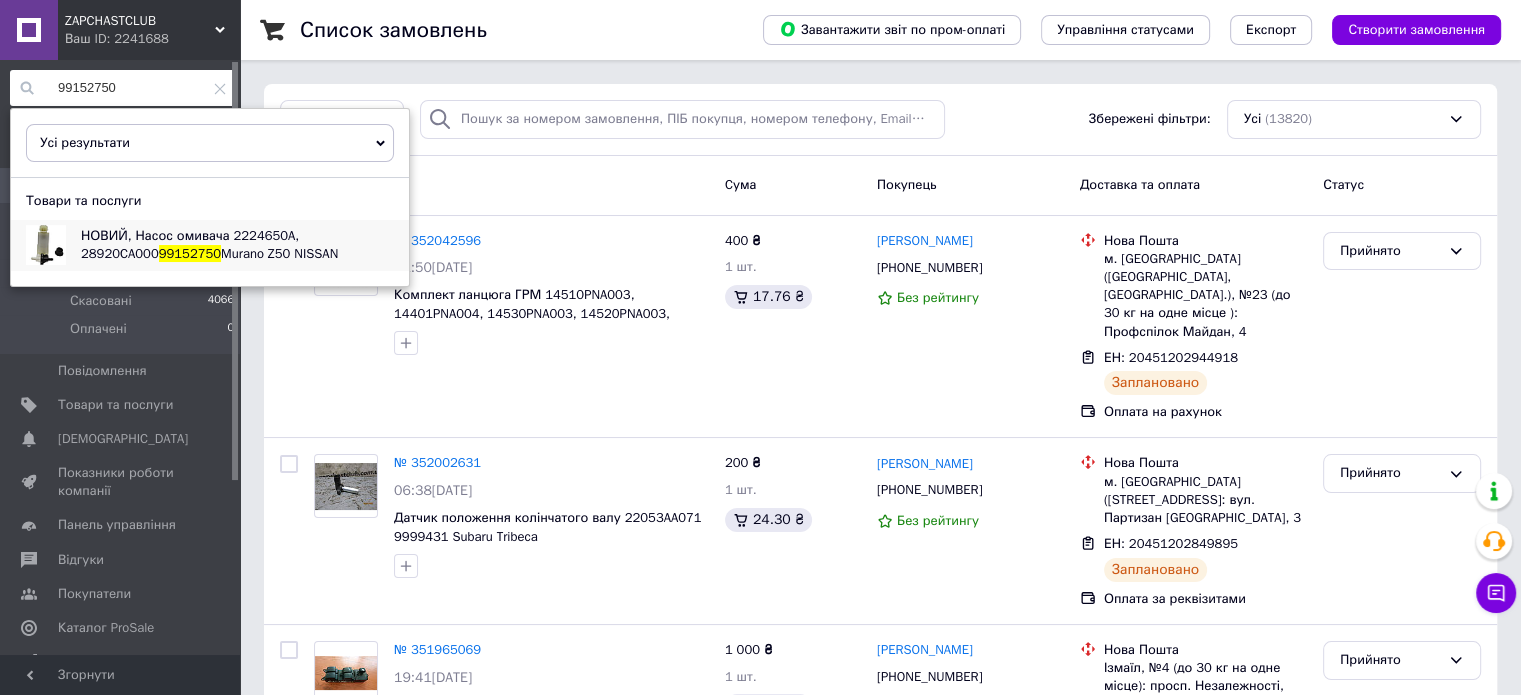 type on "99152750" 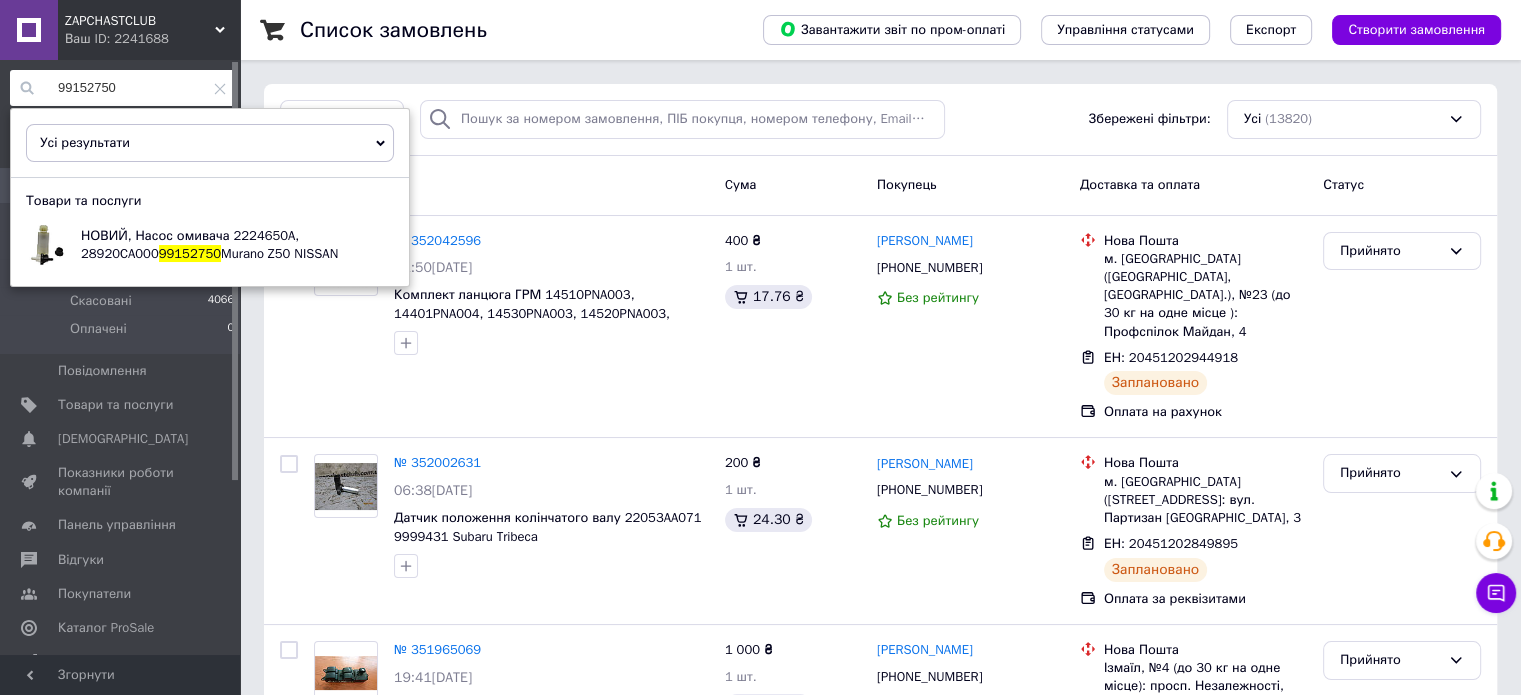 click on "Список замовлень   Завантажити звіт по пром-оплаті Управління статусами Експорт Створити замовлення Фільтри Збережені фільтри: Усі (13820) Замовлення Cума Покупець Доставка та оплата Статус № 352042596 11:50[DATE] Комплект ланцюга ГРМ 14510PNA003, 14401PNA004, 14530PNA003, 14520PNA003, 90003PNA000 9996299 Accord CL HONDA 400 ₴ 1 шт. 17.76 ₴ [PERSON_NAME] [PHONE_NUMBER] Без рейтингу Нова Пошта м. [GEOGRAPHIC_DATA] ([GEOGRAPHIC_DATA], Запорізький р-н.), №23 (до 30 кг на одне місце ): Профспілок Майдан, 4 ЕН: 20451202944918 Заплановано Оплата на рахунок Прийнято № 352002631 06:38[DATE] Датчик положення колінчатого валу 22053AA071 9999431 Subaru Tribeca 200 ₴ 1 шт." at bounding box center [880, 4935] 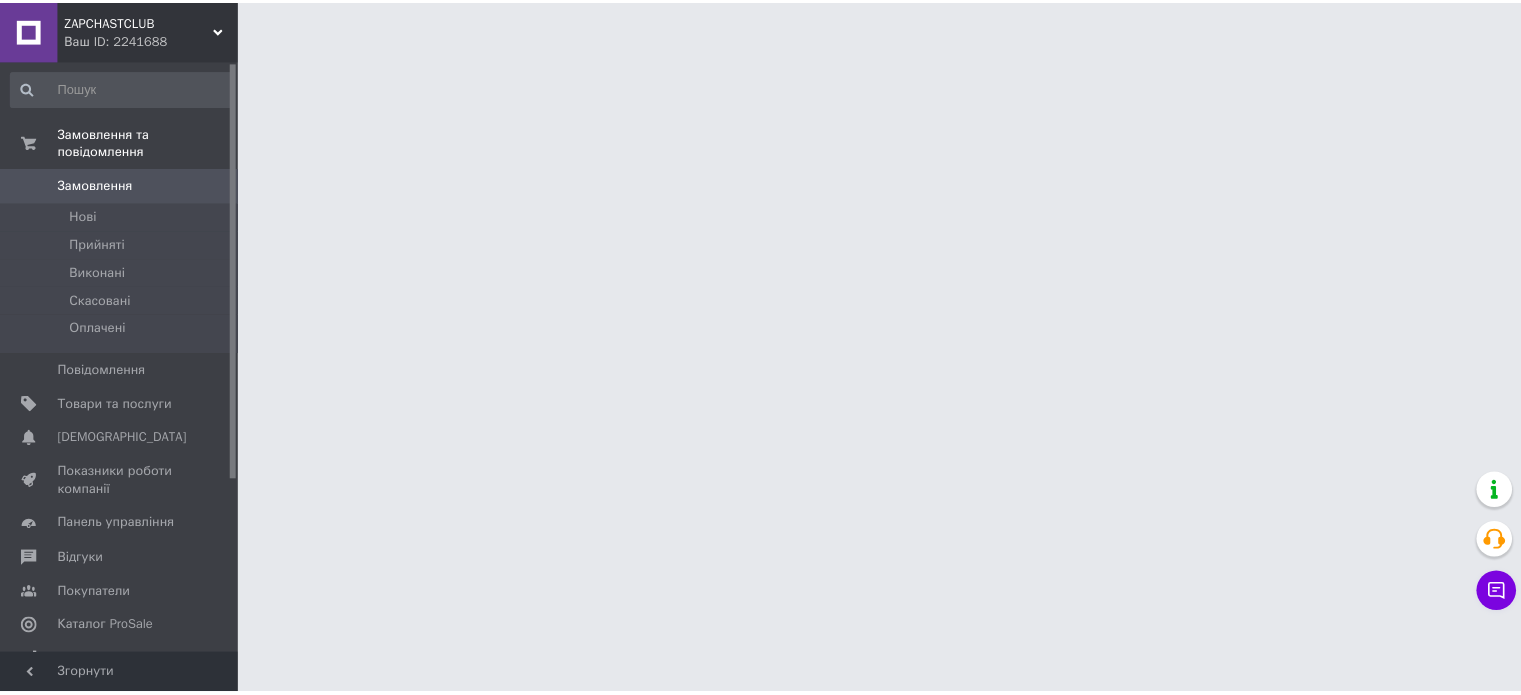 scroll, scrollTop: 0, scrollLeft: 0, axis: both 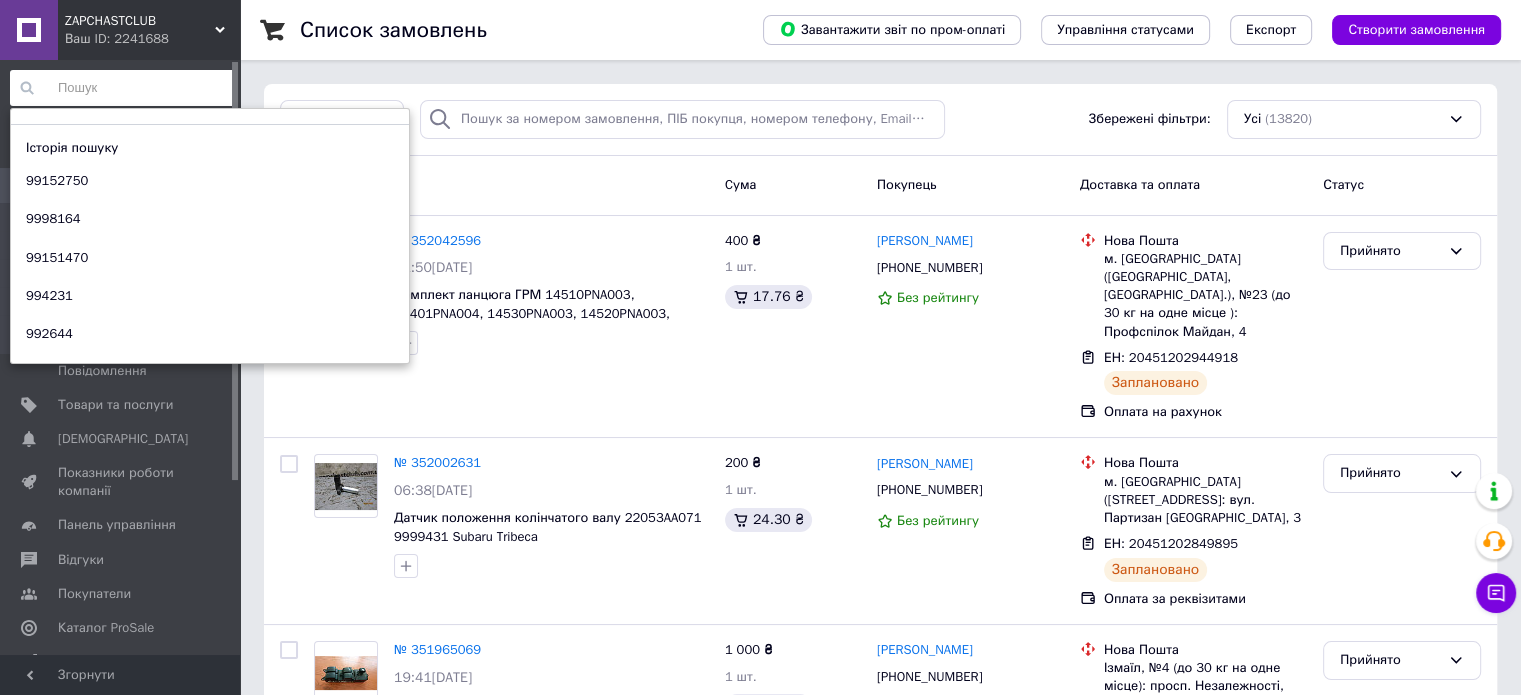 paste on "99152691" 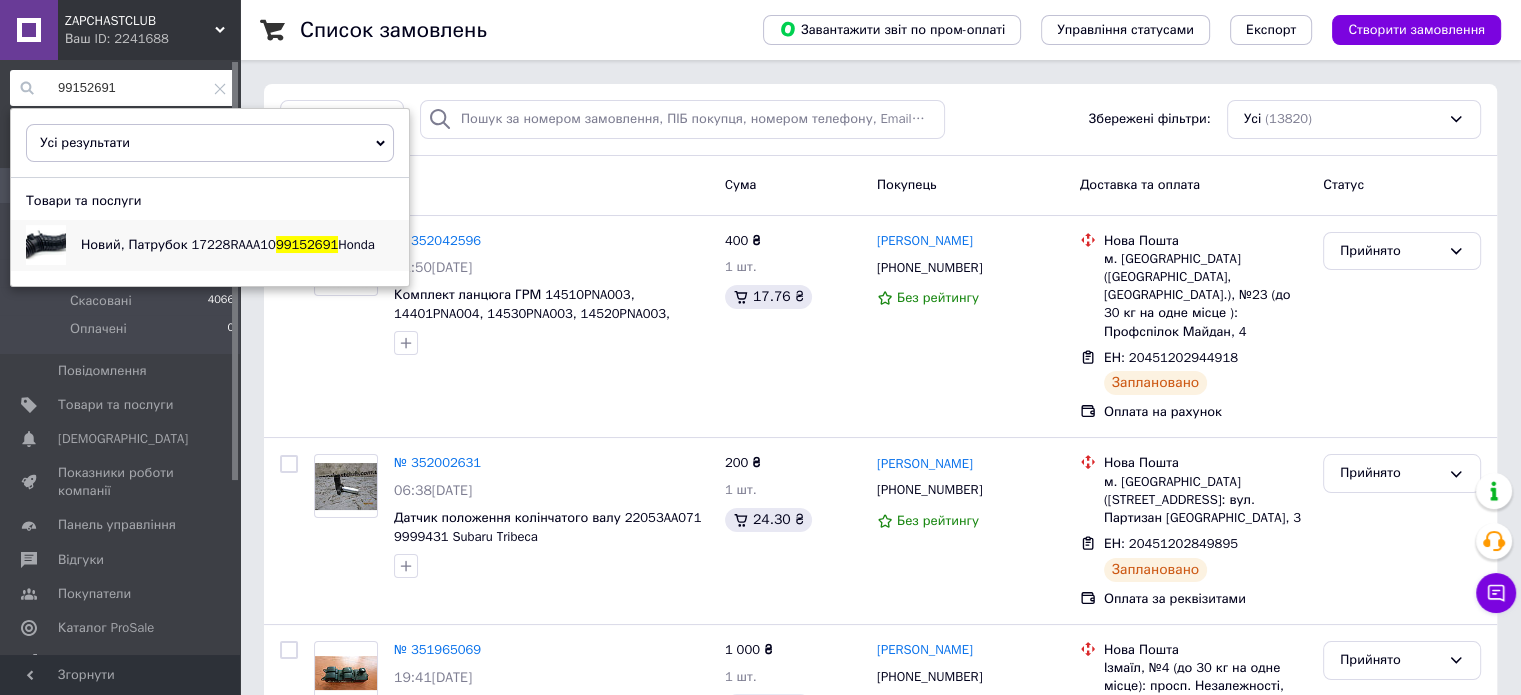 type on "99152691" 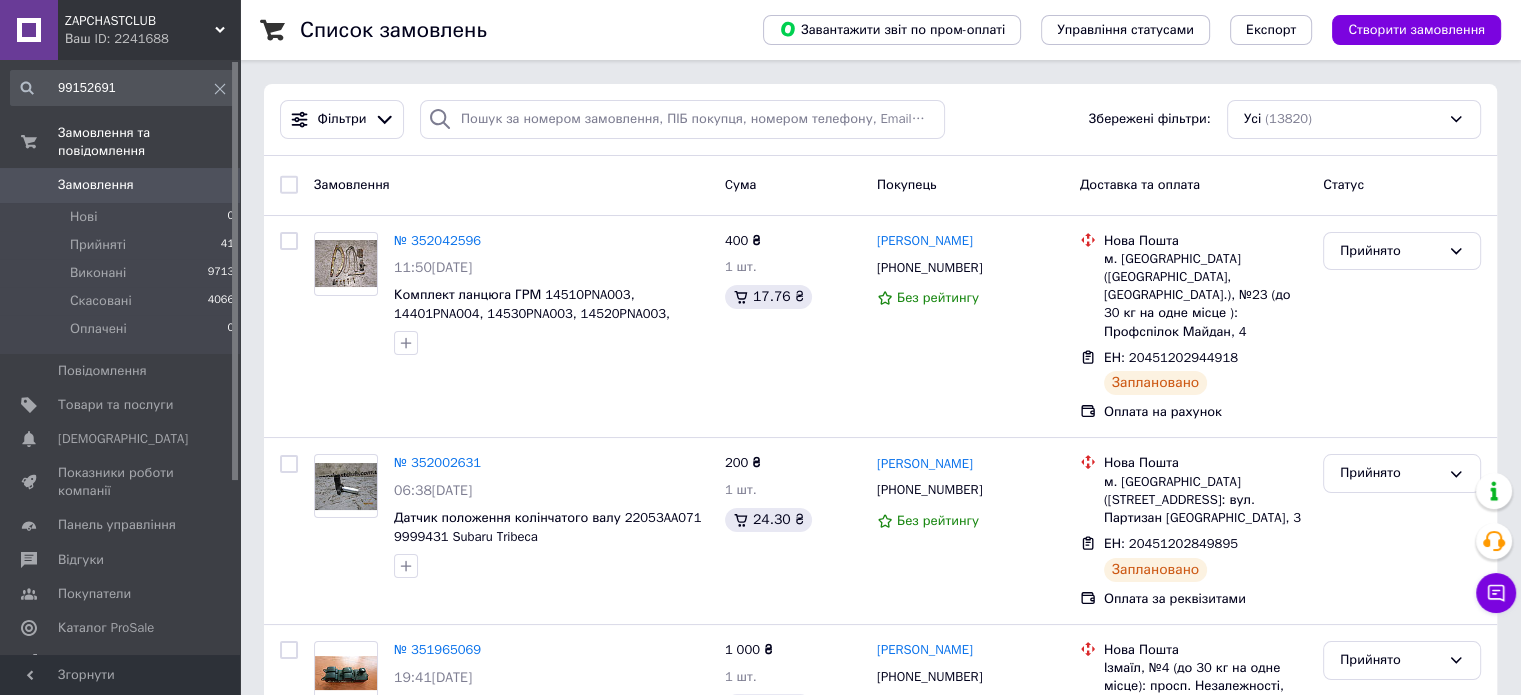 click on "Список замовлень   Завантажити звіт по пром-оплаті Управління статусами Експорт Створити замовлення Фільтри Збережені фільтри: Усі (13820) Замовлення Cума Покупець Доставка та оплата Статус № 352042596 11:50[DATE] Комплект ланцюга ГРМ 14510PNA003, 14401PNA004, 14530PNA003, 14520PNA003, 90003PNA000 9996299 Accord CL HONDA 400 ₴ 1 шт. 17.76 ₴ [PERSON_NAME] [PHONE_NUMBER] Без рейтингу Нова Пошта м. [GEOGRAPHIC_DATA] ([GEOGRAPHIC_DATA], Запорізький р-н.), №23 (до 30 кг на одне місце ): Профспілок Майдан, 4 ЕН: 20451202944918 Заплановано Оплата на рахунок Прийнято № 352002631 06:38[DATE] Датчик положення колінчатого валу 22053AA071 9999431 Subaru Tribeca 200 ₴ 1 шт." at bounding box center [880, 4935] 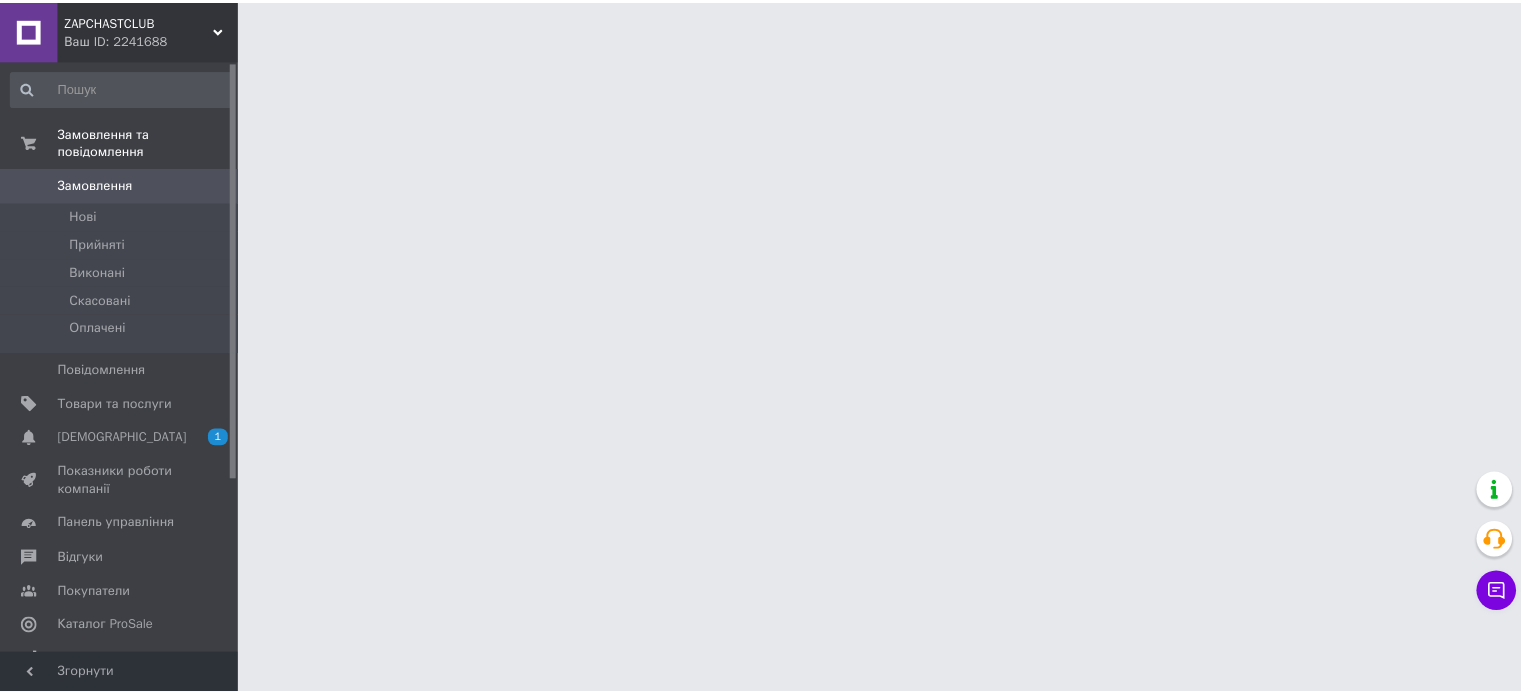 scroll, scrollTop: 0, scrollLeft: 0, axis: both 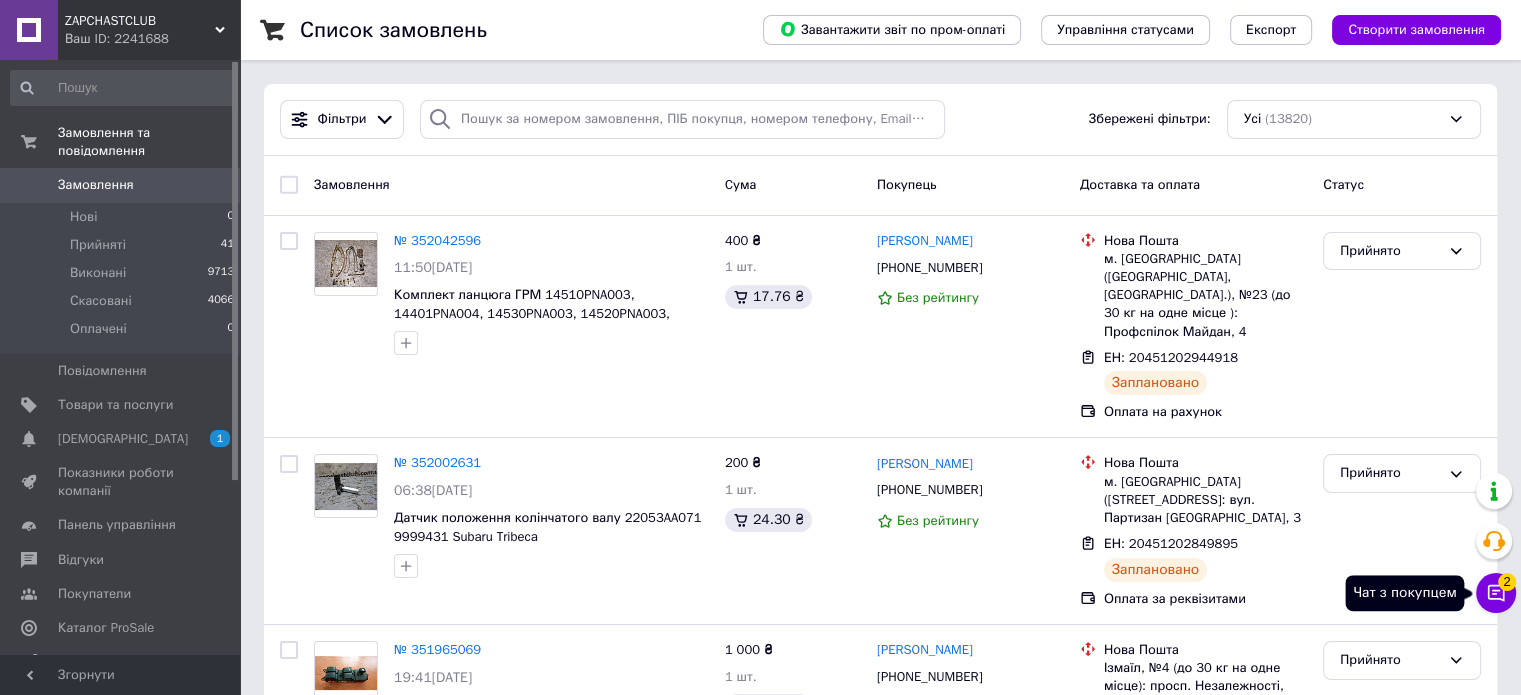 click on "2" at bounding box center (1507, 582) 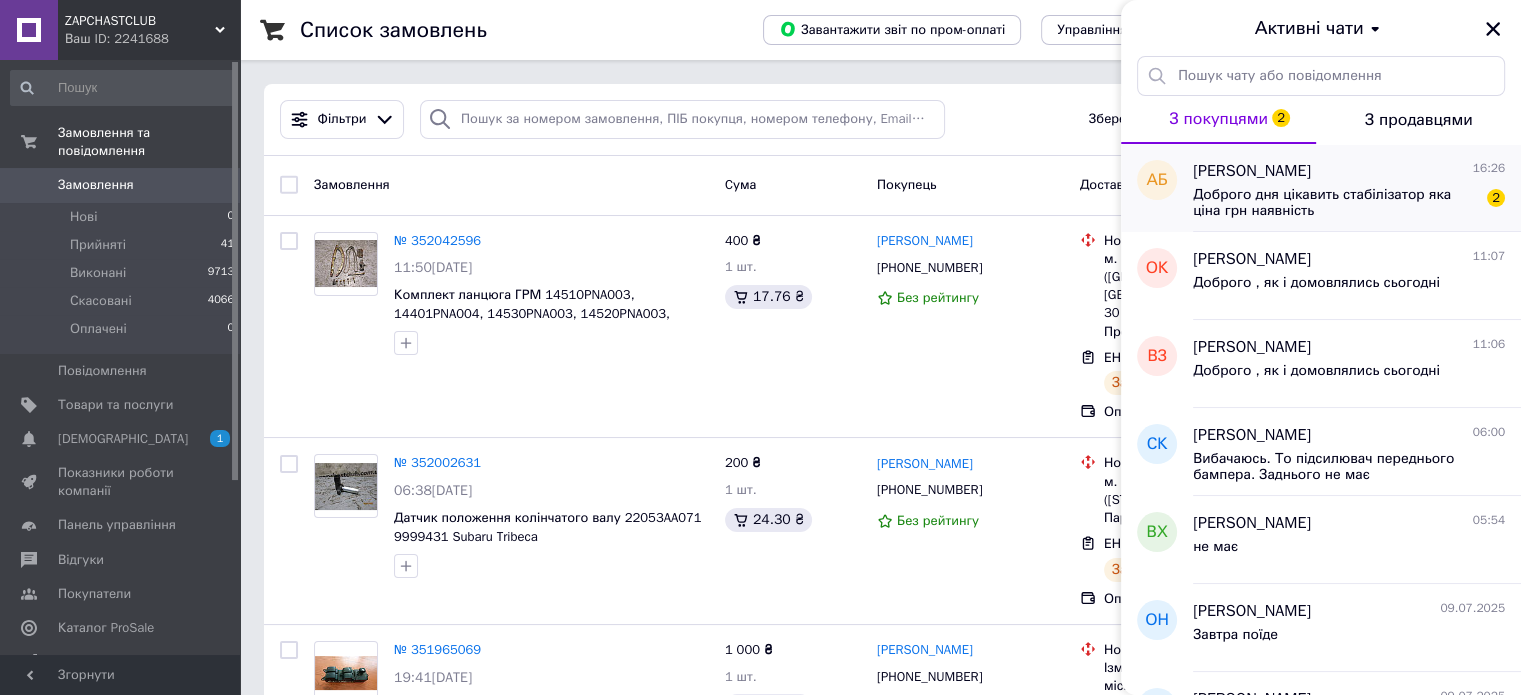 click on "Доброго дня цікавить стабілізатор яка ціна грн  наявність 2" at bounding box center (1349, 201) 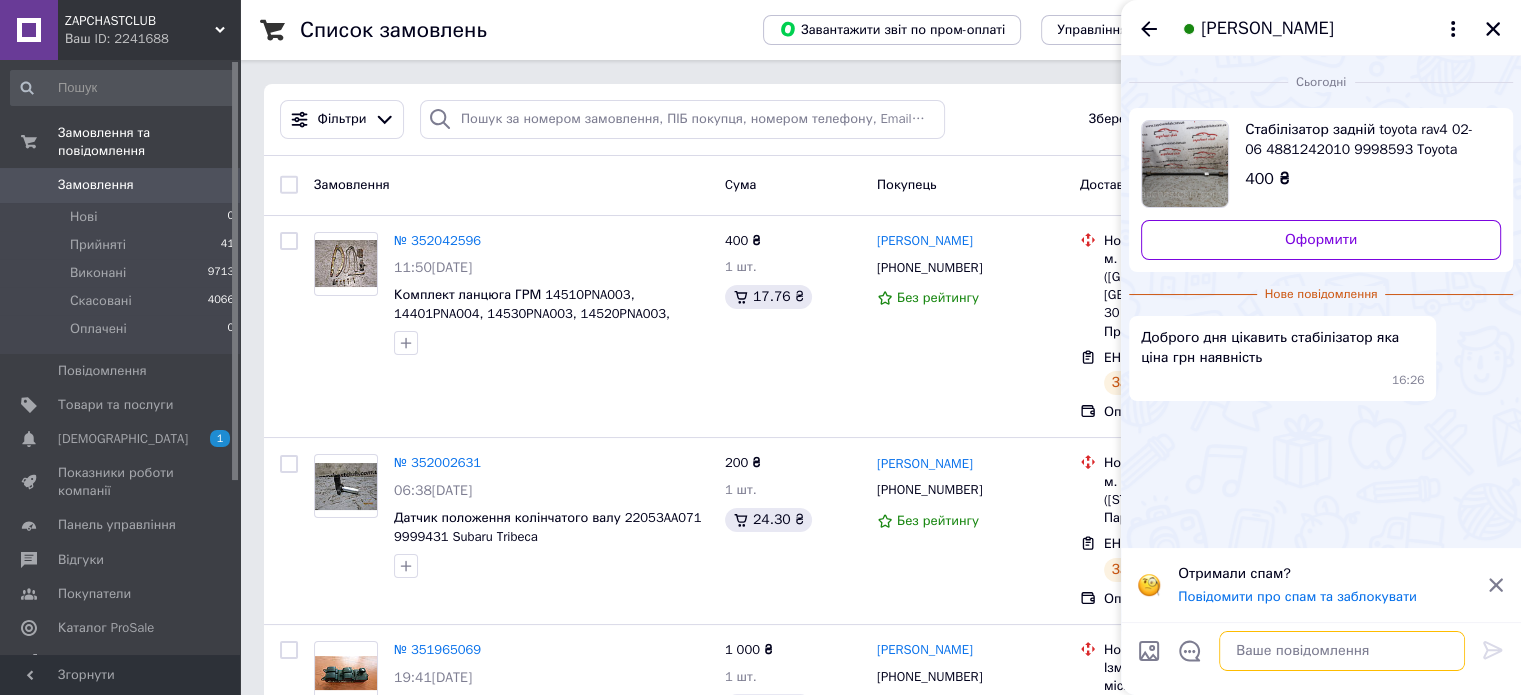 click at bounding box center (1342, 651) 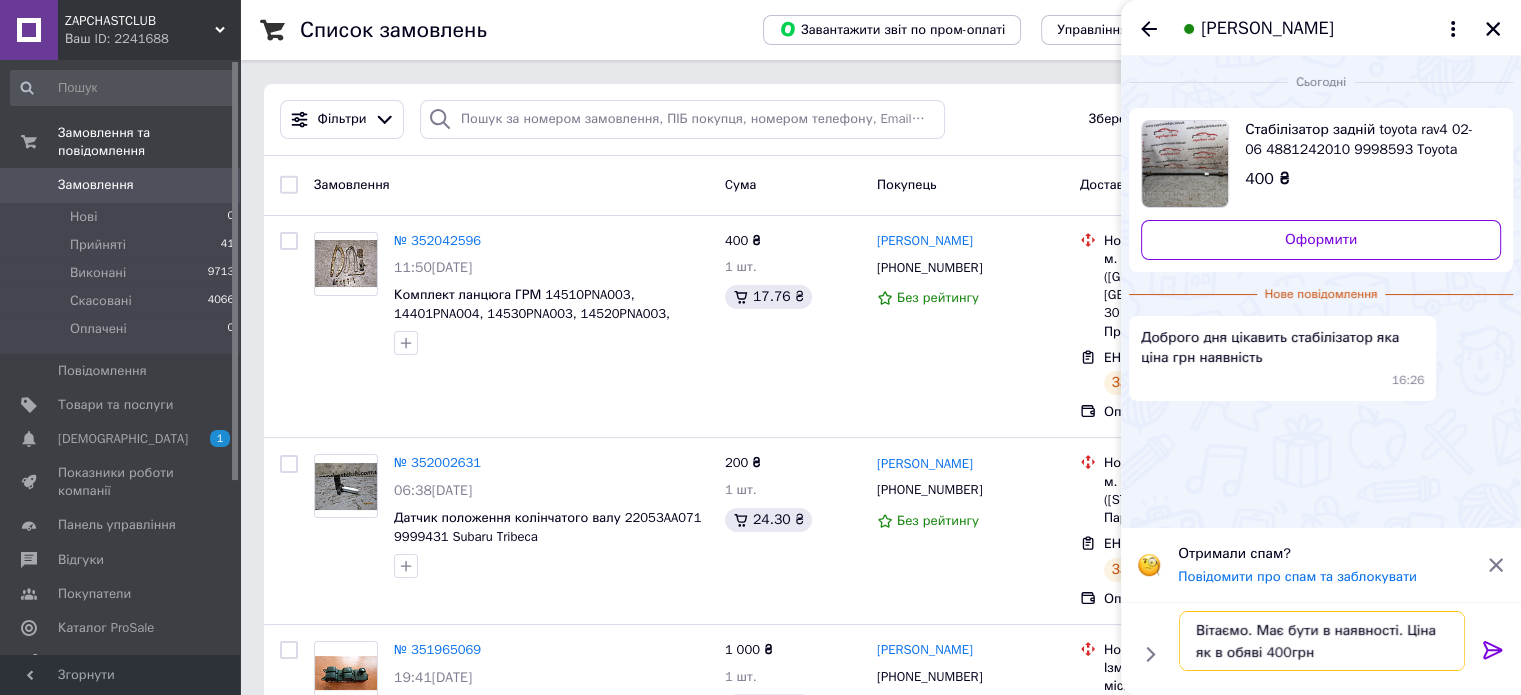 type on "Вітаємо. Має бути в наявності. Ціна як в обяві 400грн" 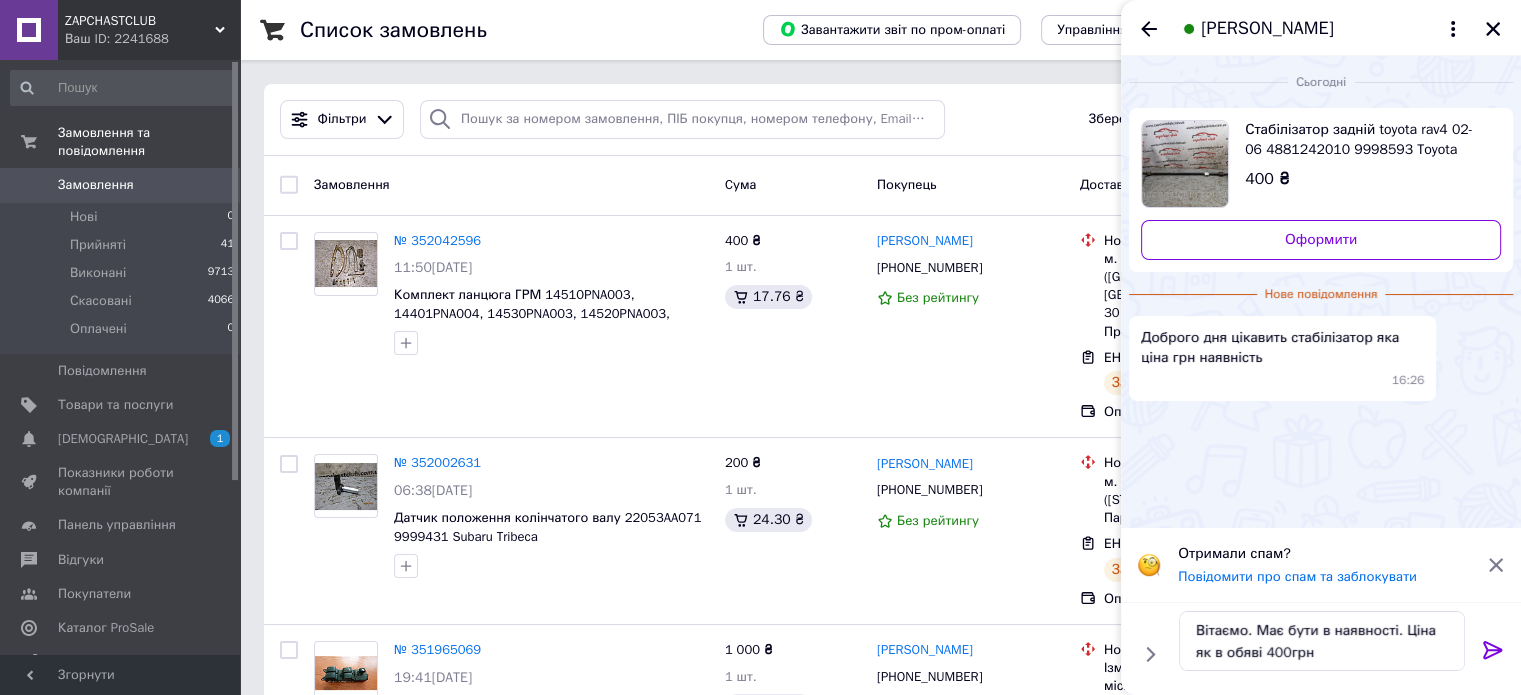 click 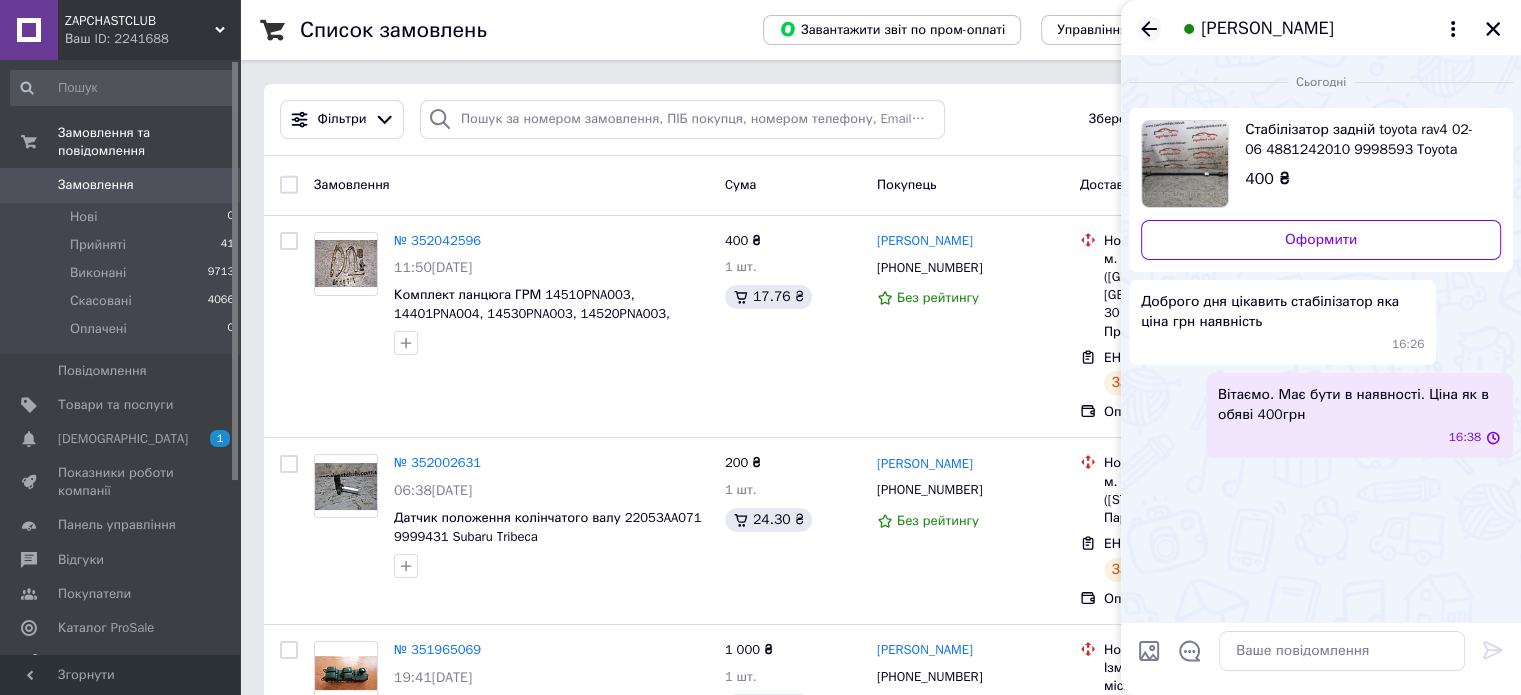click 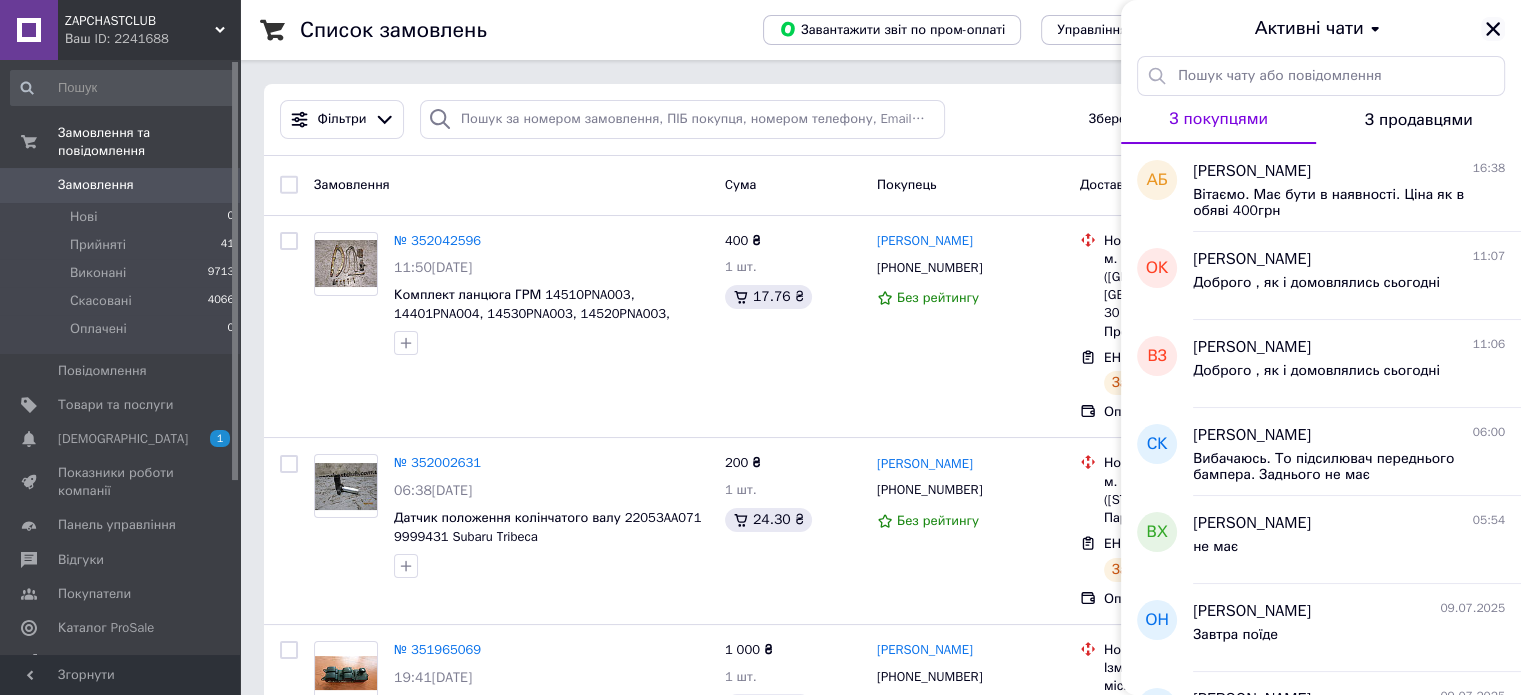 click 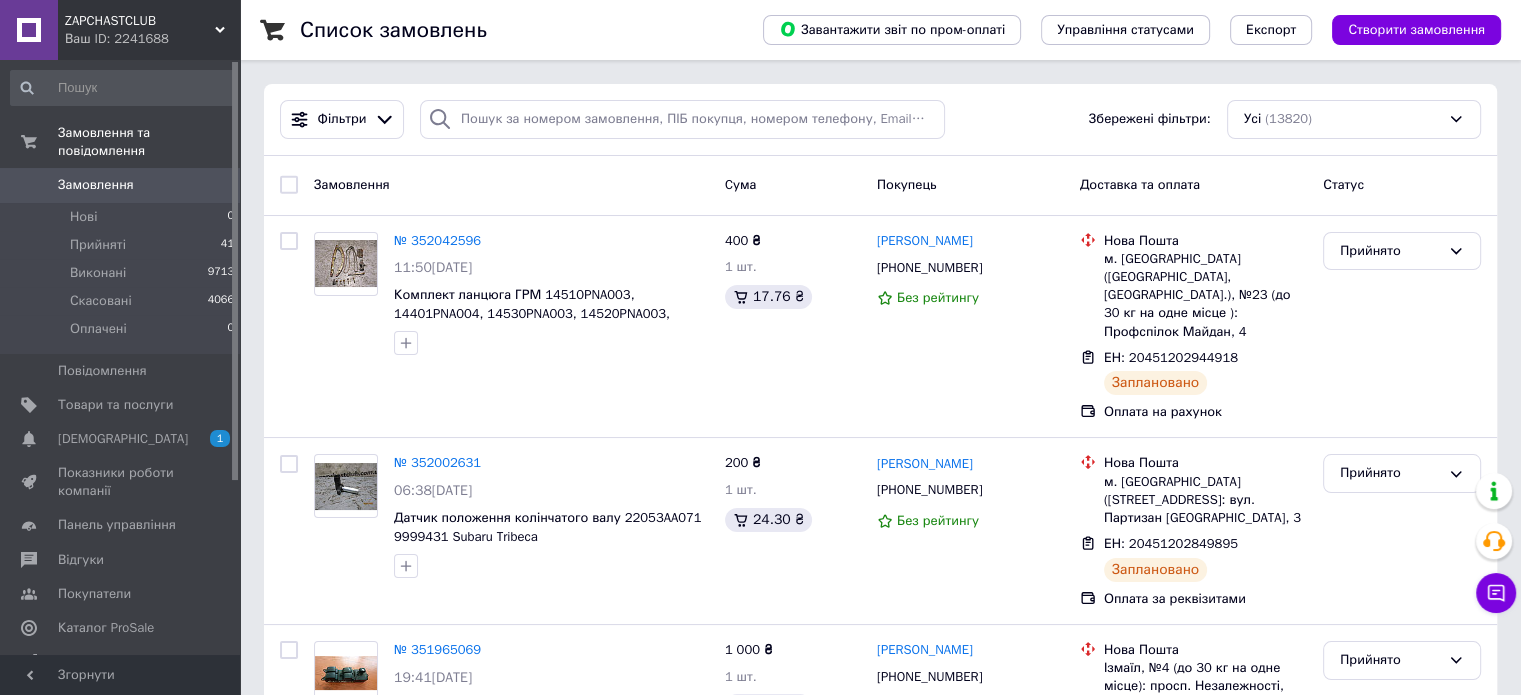 click at bounding box center [123, 88] 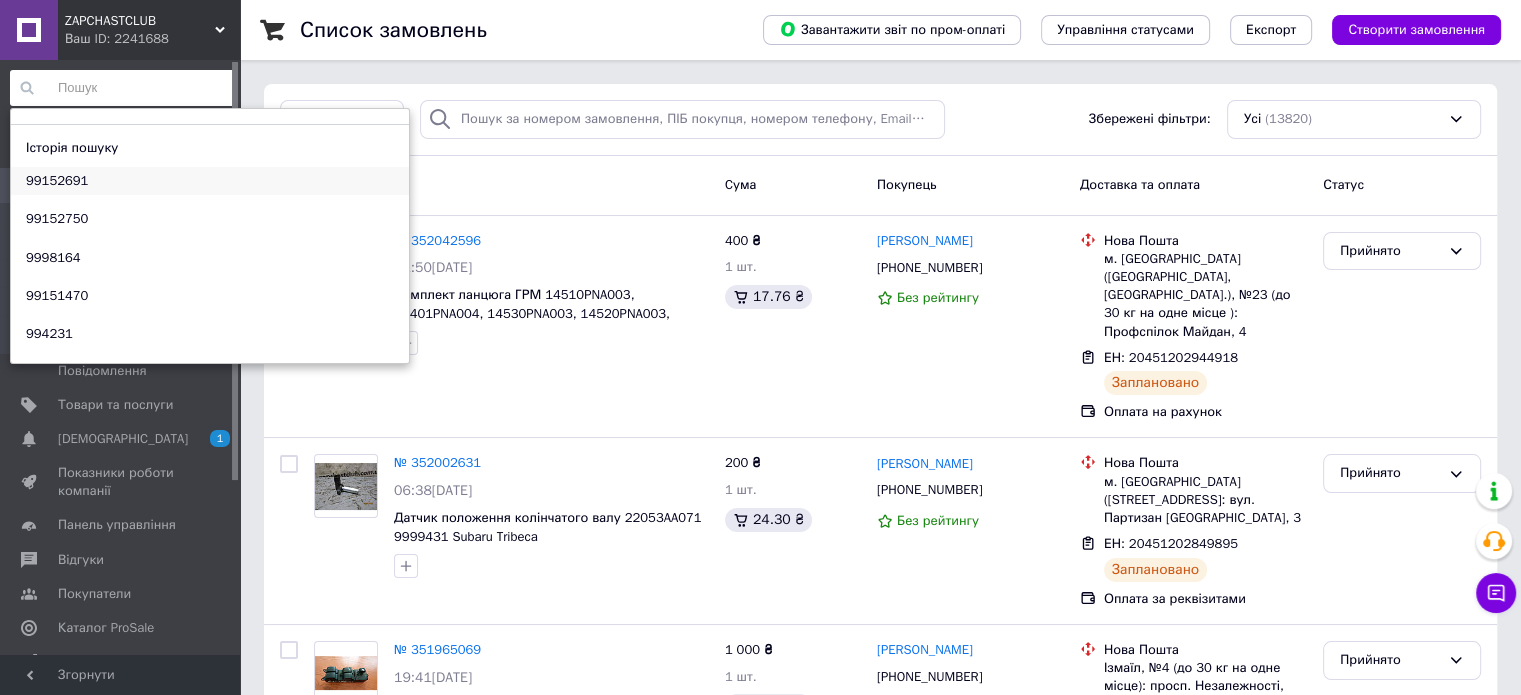 click on "99152691" at bounding box center [210, 181] 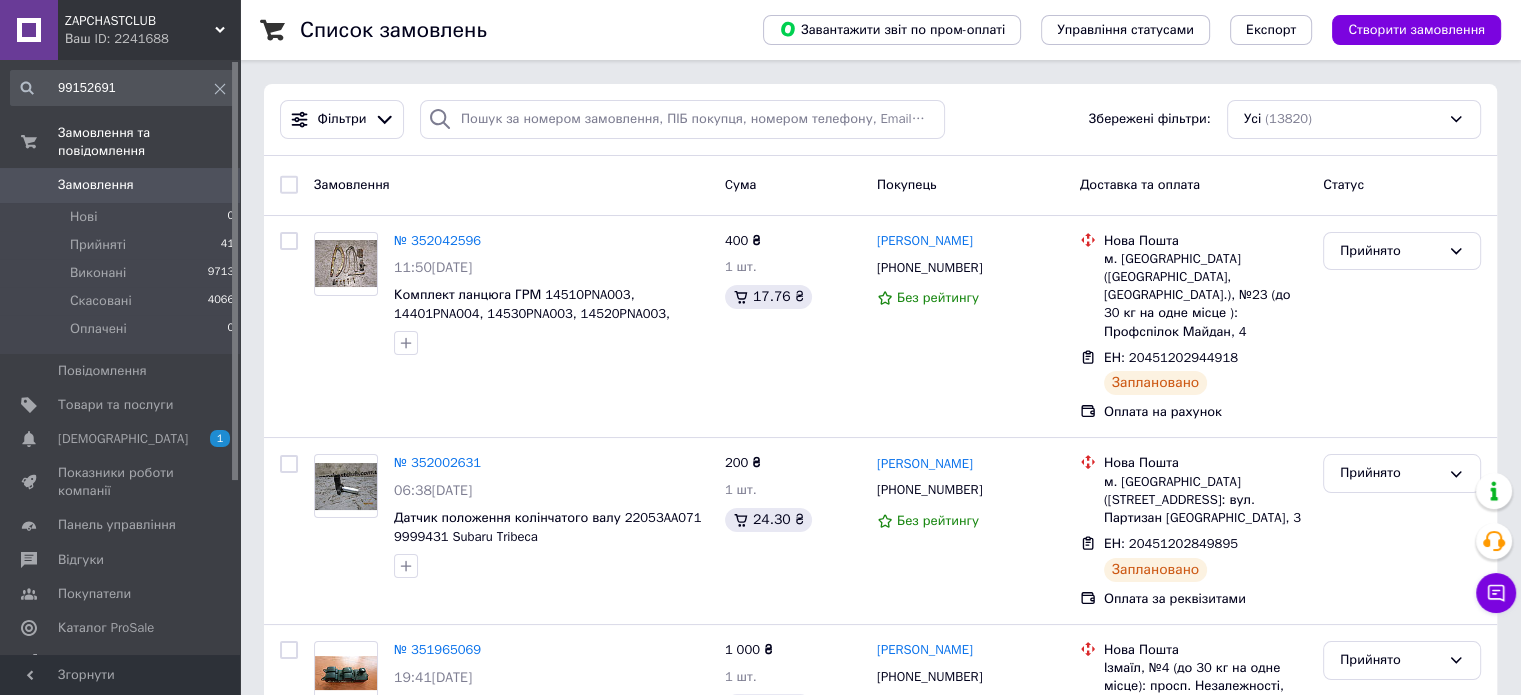 click on "Список замовлень   Завантажити звіт по пром-оплаті Управління статусами Експорт Створити замовлення Фільтри Збережені фільтри: Усі (13820) Замовлення Cума Покупець Доставка та оплата Статус № 352042596 11:50[DATE] Комплект ланцюга ГРМ 14510PNA003, 14401PNA004, 14530PNA003, 14520PNA003, 90003PNA000 9996299 Accord CL HONDA 400 ₴ 1 шт. 17.76 ₴ [PERSON_NAME] [PHONE_NUMBER] Без рейтингу Нова Пошта м. [GEOGRAPHIC_DATA] ([GEOGRAPHIC_DATA], Запорізький р-н.), №23 (до 30 кг на одне місце ): Профспілок Майдан, 4 ЕН: 20451202944918 Заплановано Оплата на рахунок Прийнято № 352002631 06:38[DATE] Датчик положення колінчатого валу 22053AA071 9999431 Subaru Tribeca 200 ₴ 1 шт." at bounding box center (880, 4935) 